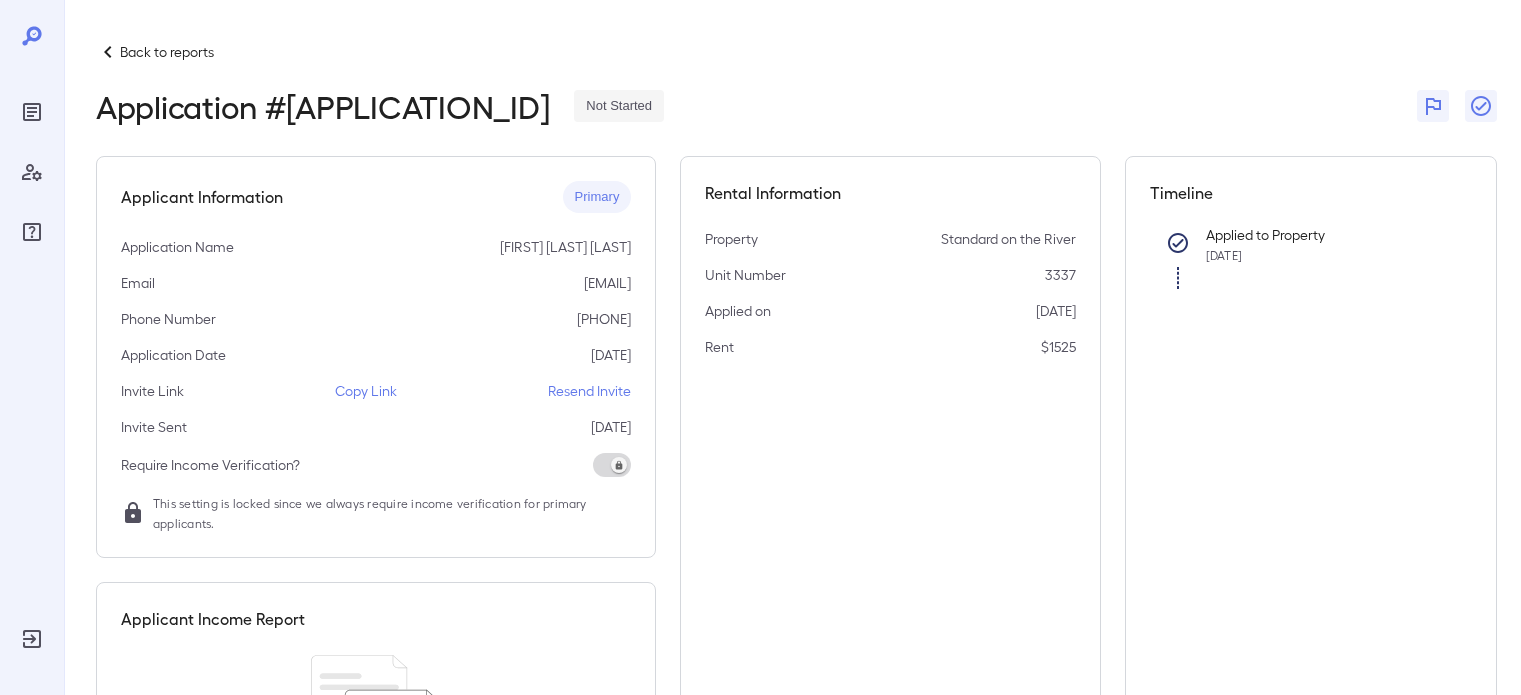 scroll, scrollTop: 0, scrollLeft: 0, axis: both 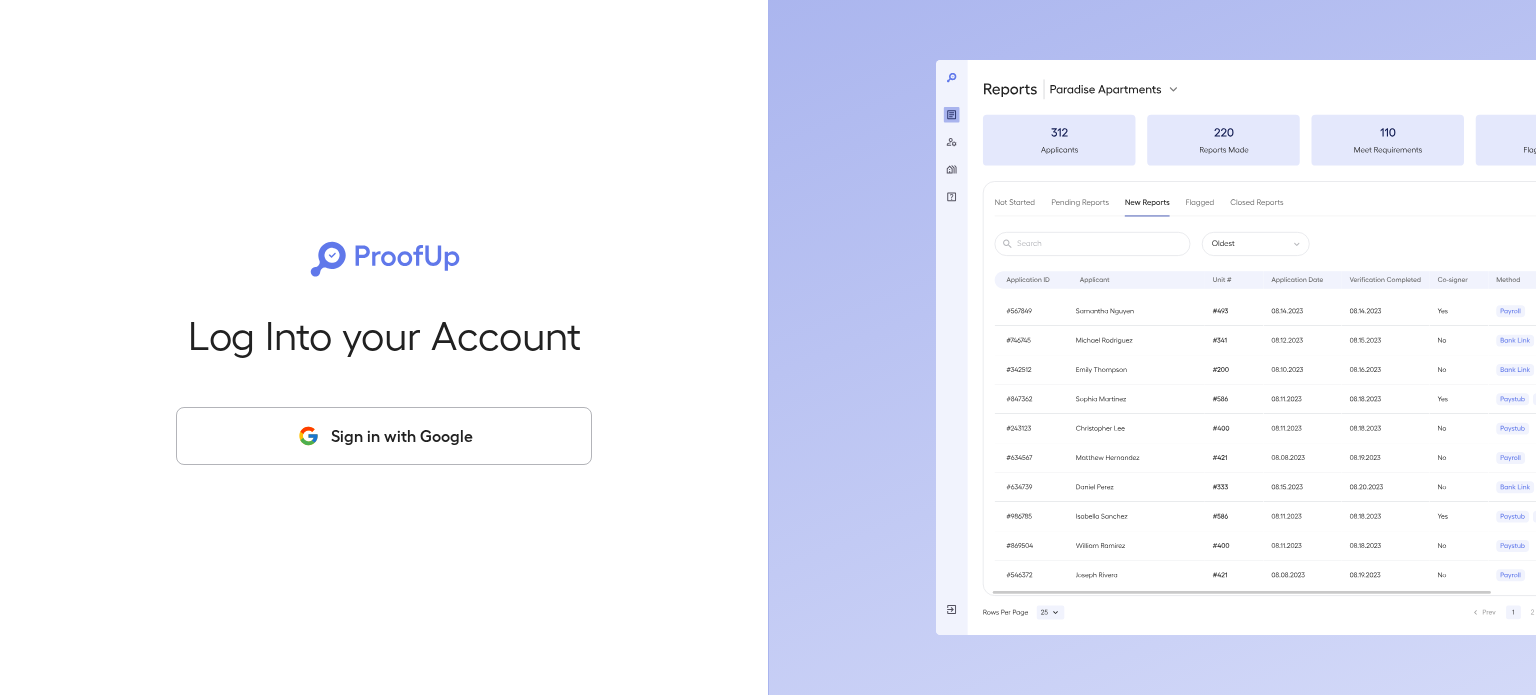 click on "Sign in with Google" at bounding box center (384, 436) 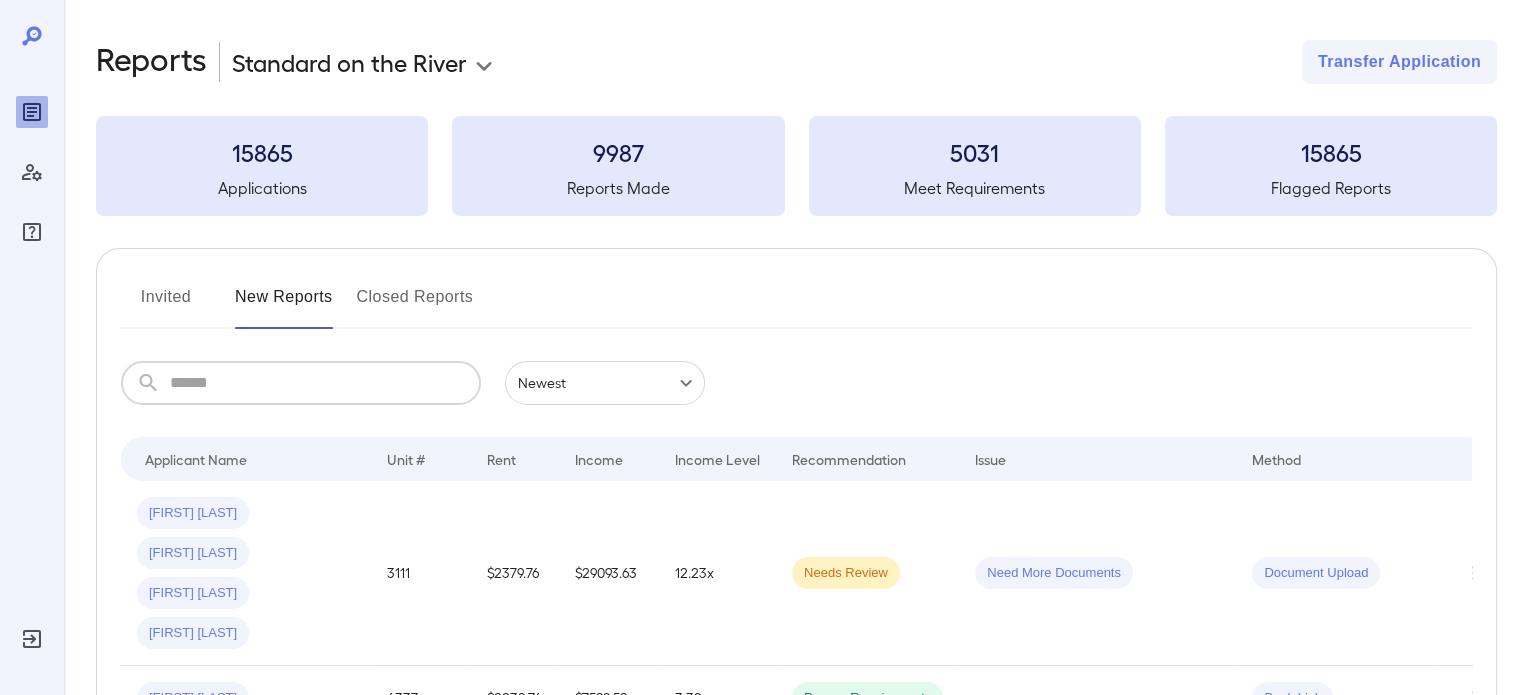 click at bounding box center (325, 383) 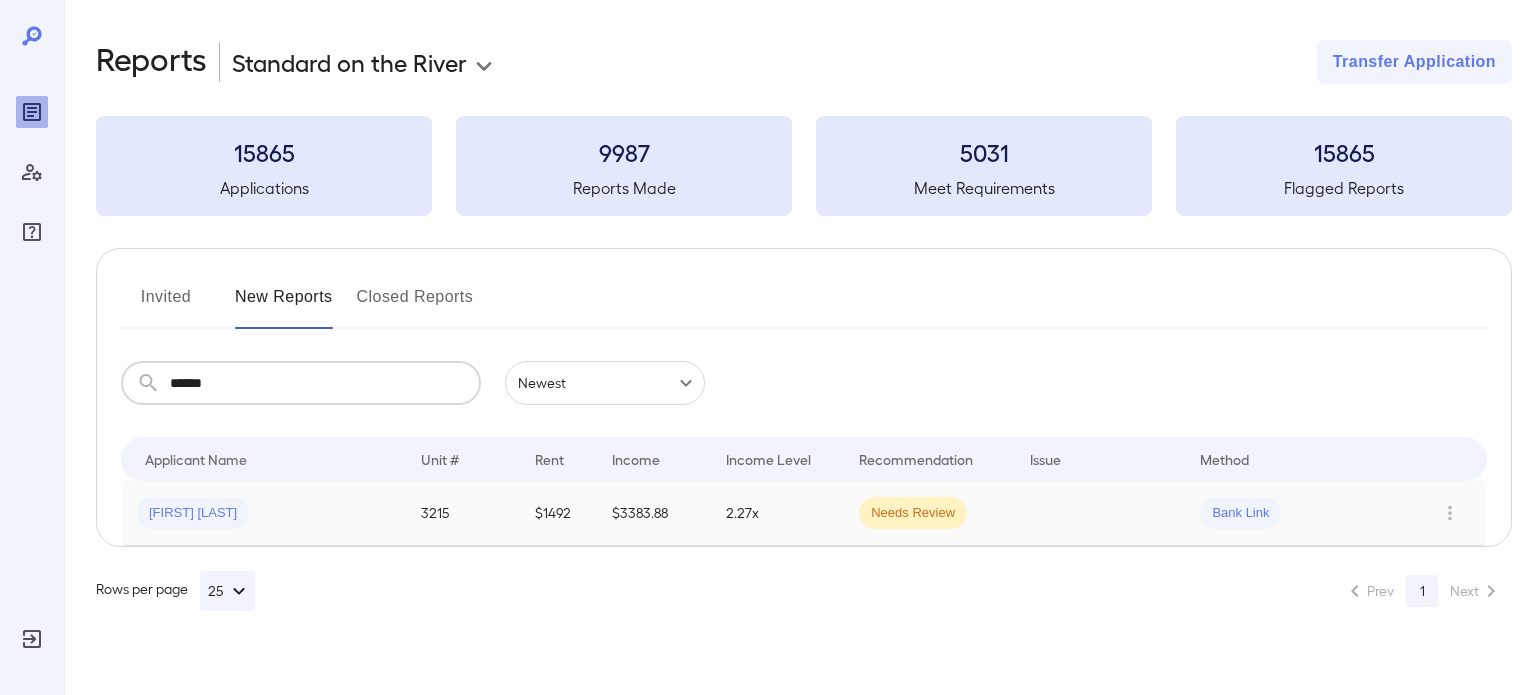 type on "******" 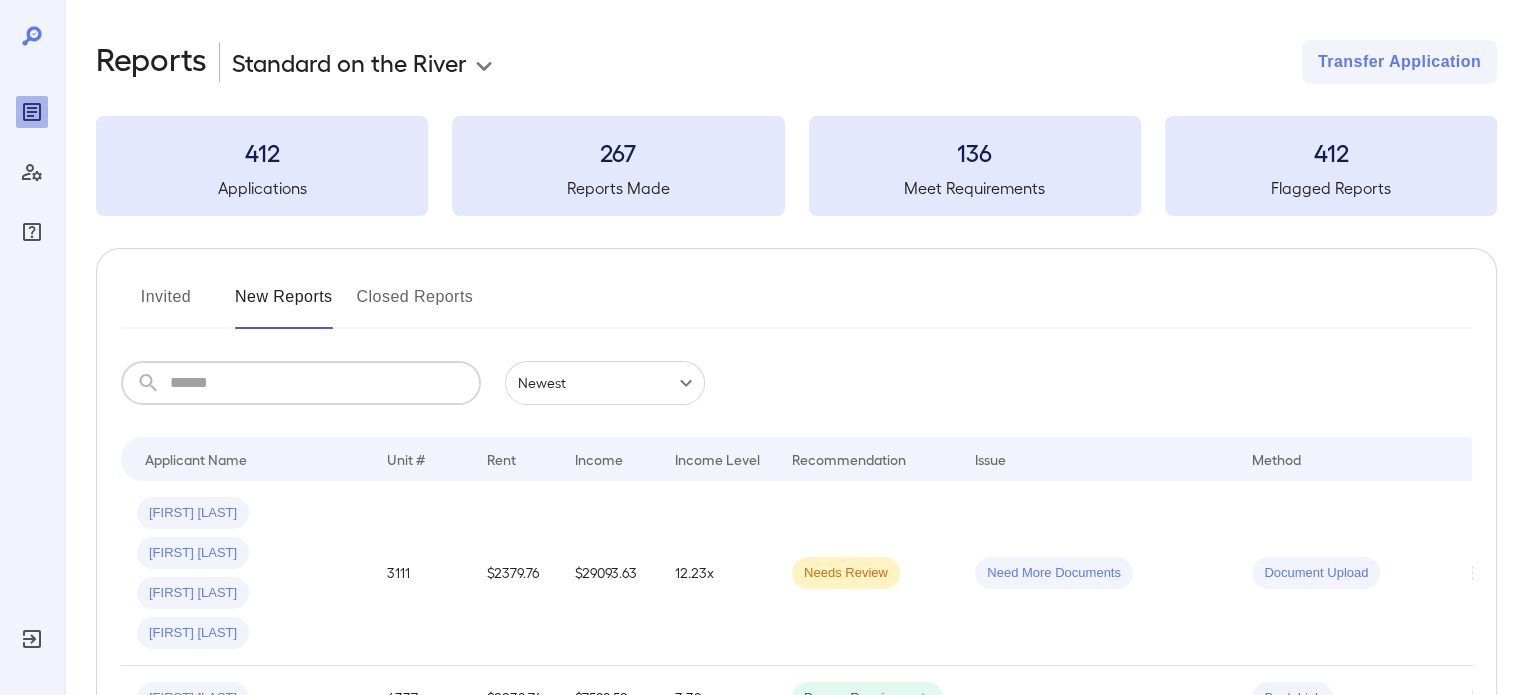 click at bounding box center [325, 383] 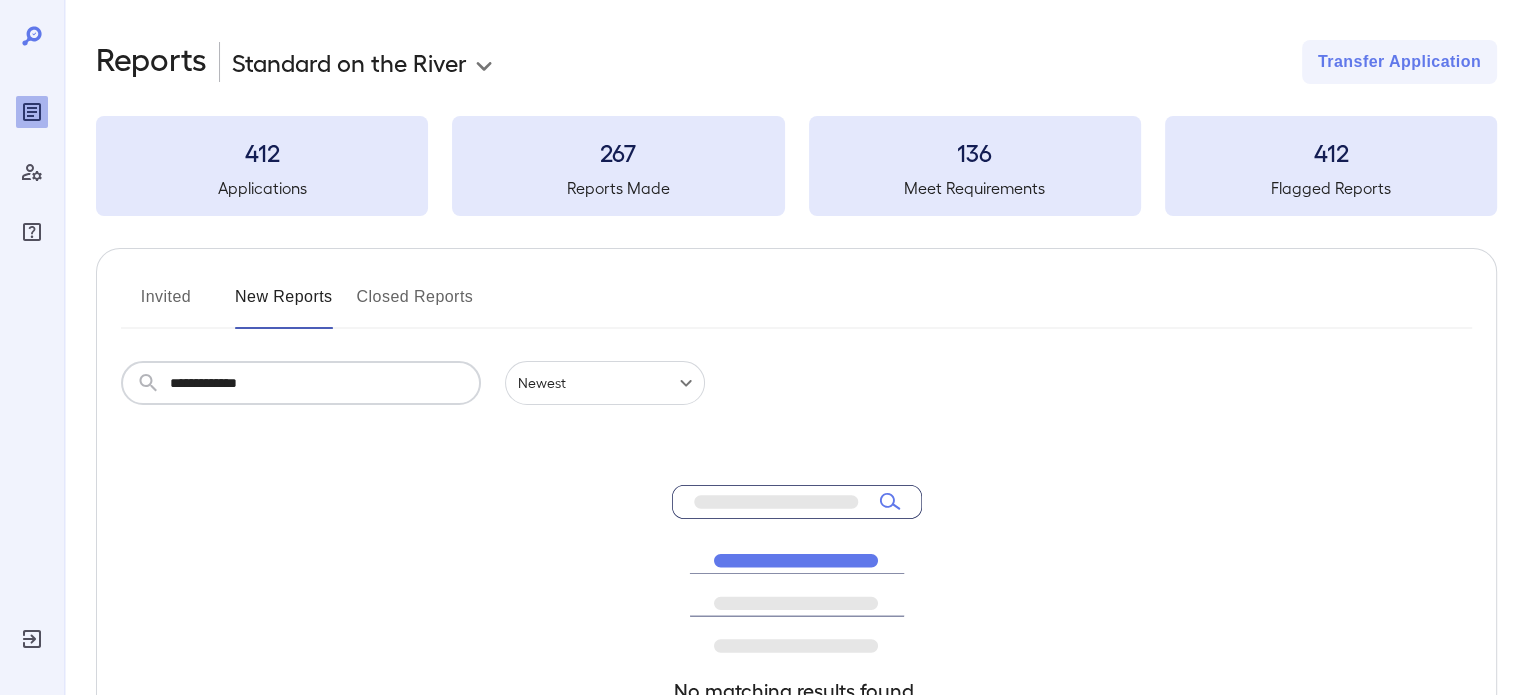 type on "******" 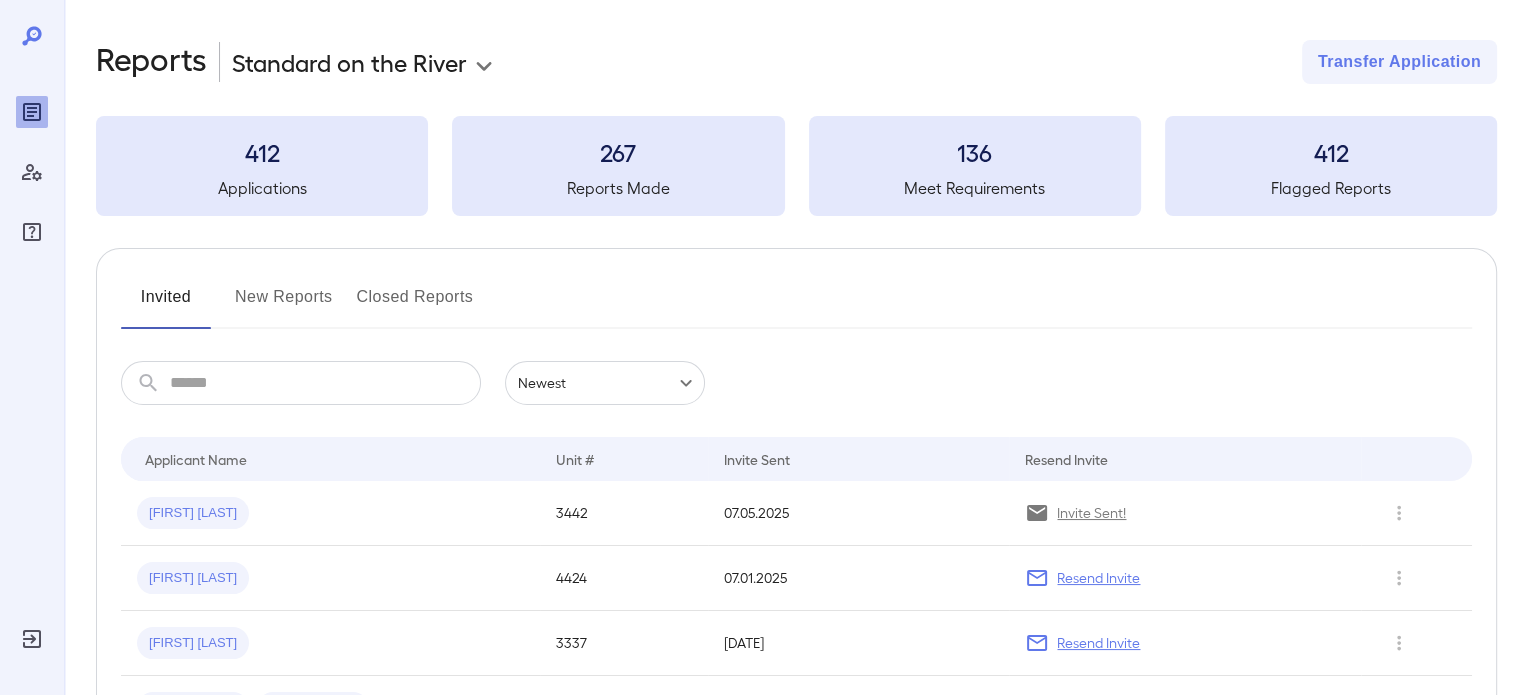 click at bounding box center (325, 383) 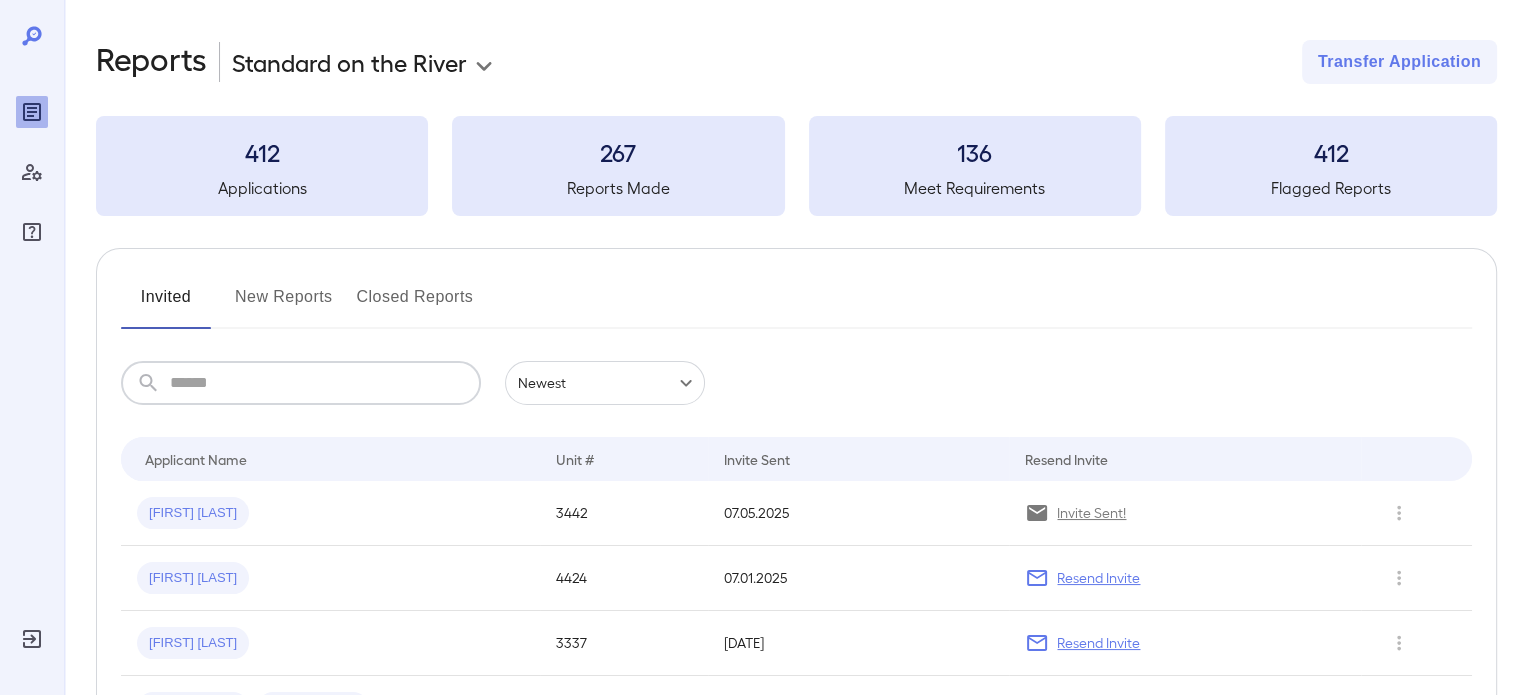 paste on "******" 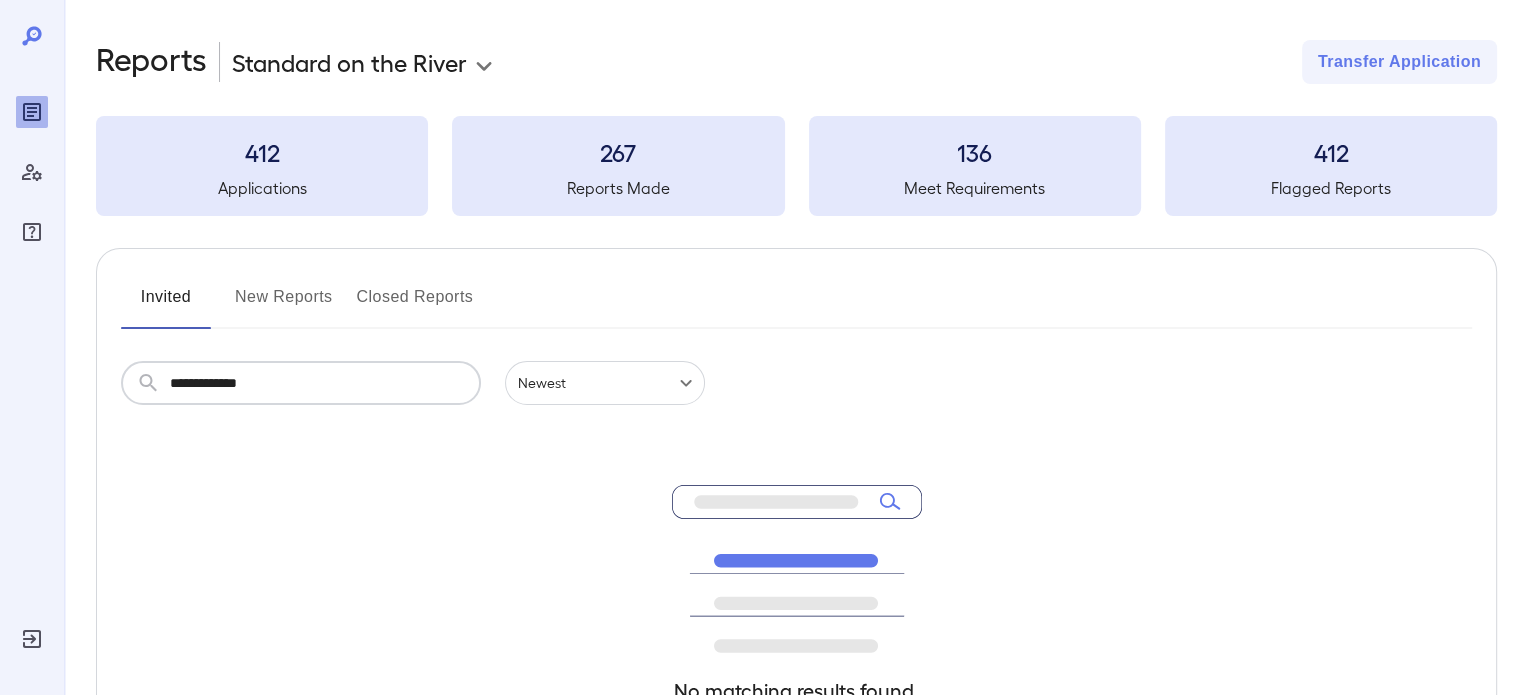 type on "******" 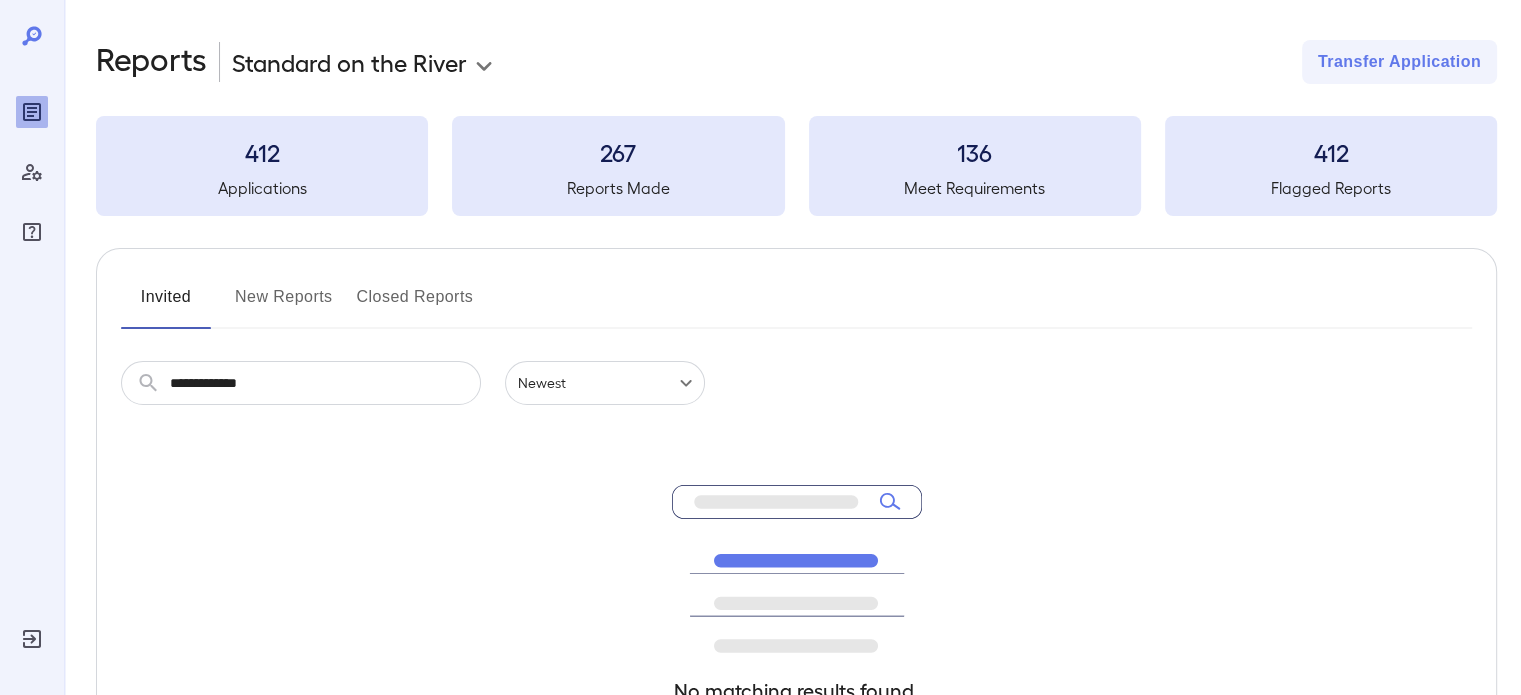 click on "Closed Reports" at bounding box center [415, 305] 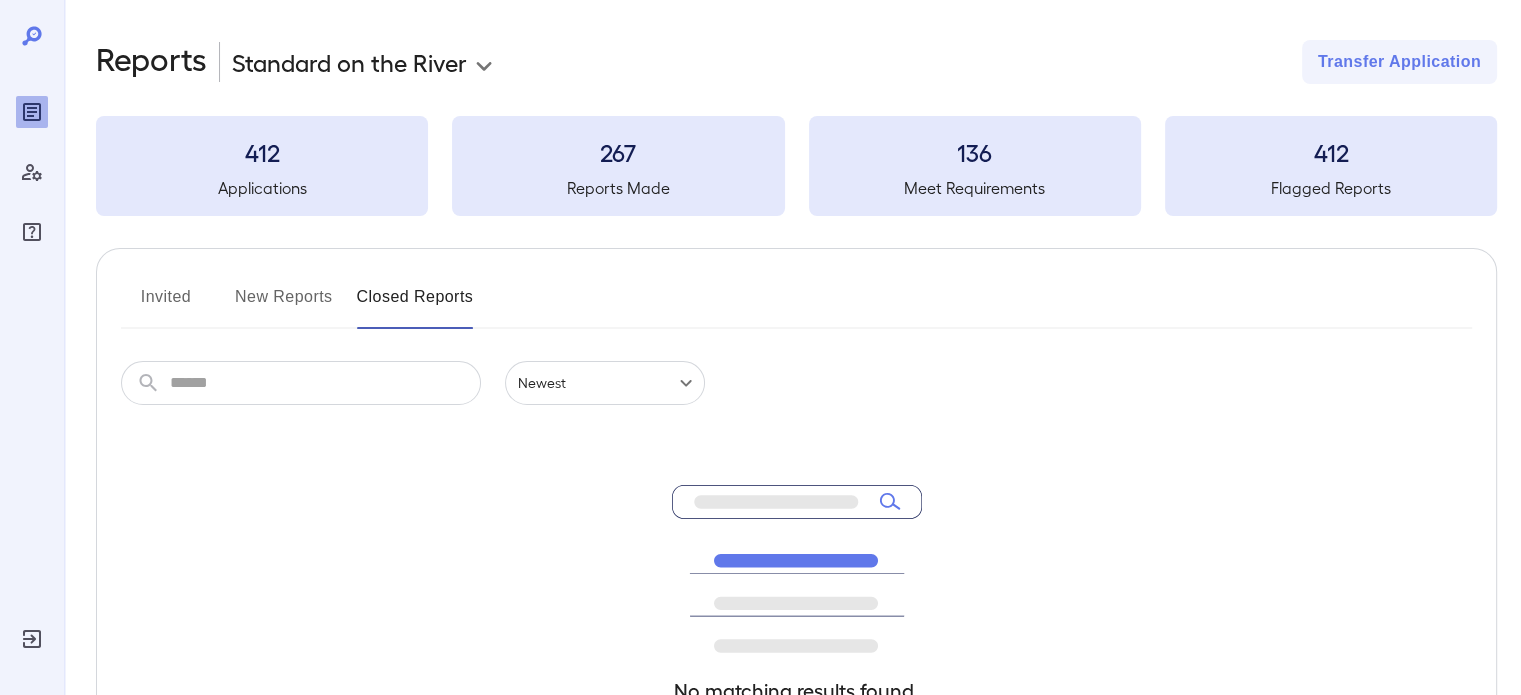 click at bounding box center [325, 383] 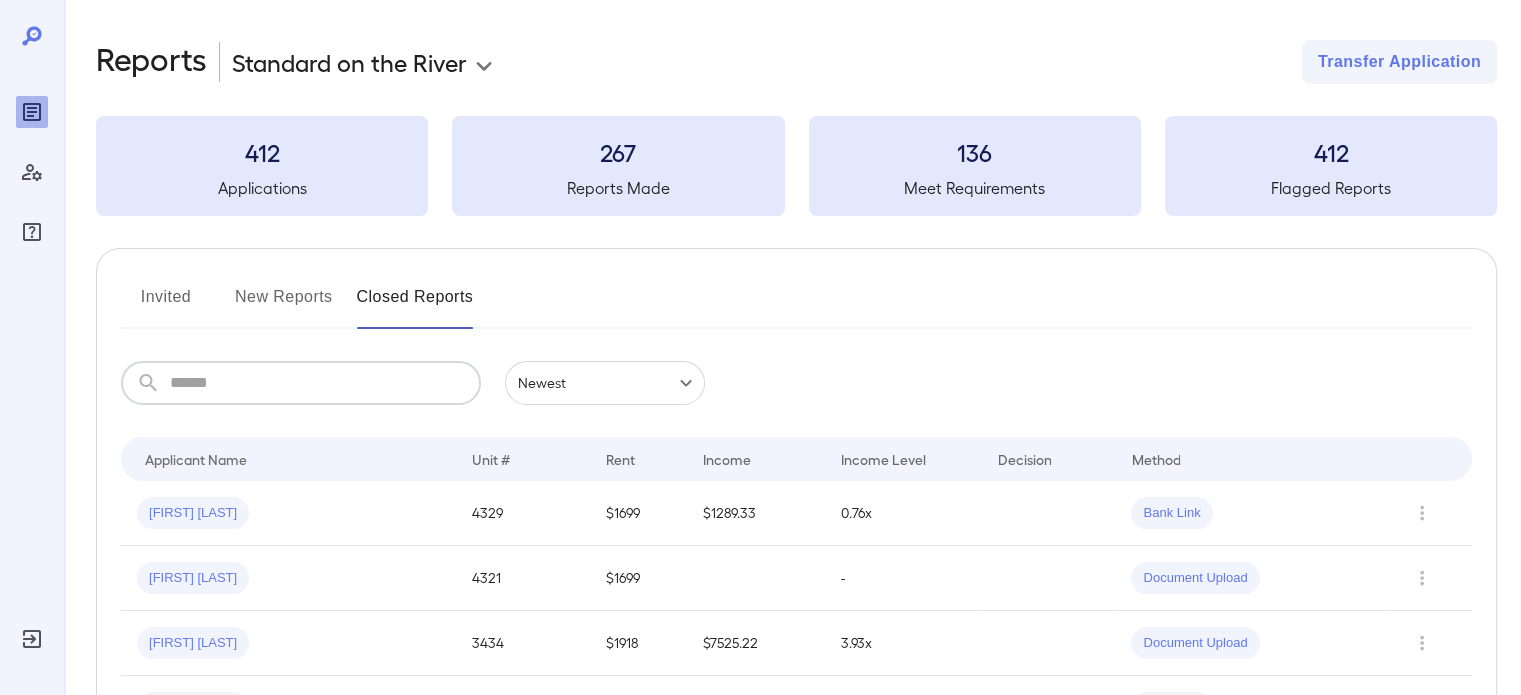 paste on "******" 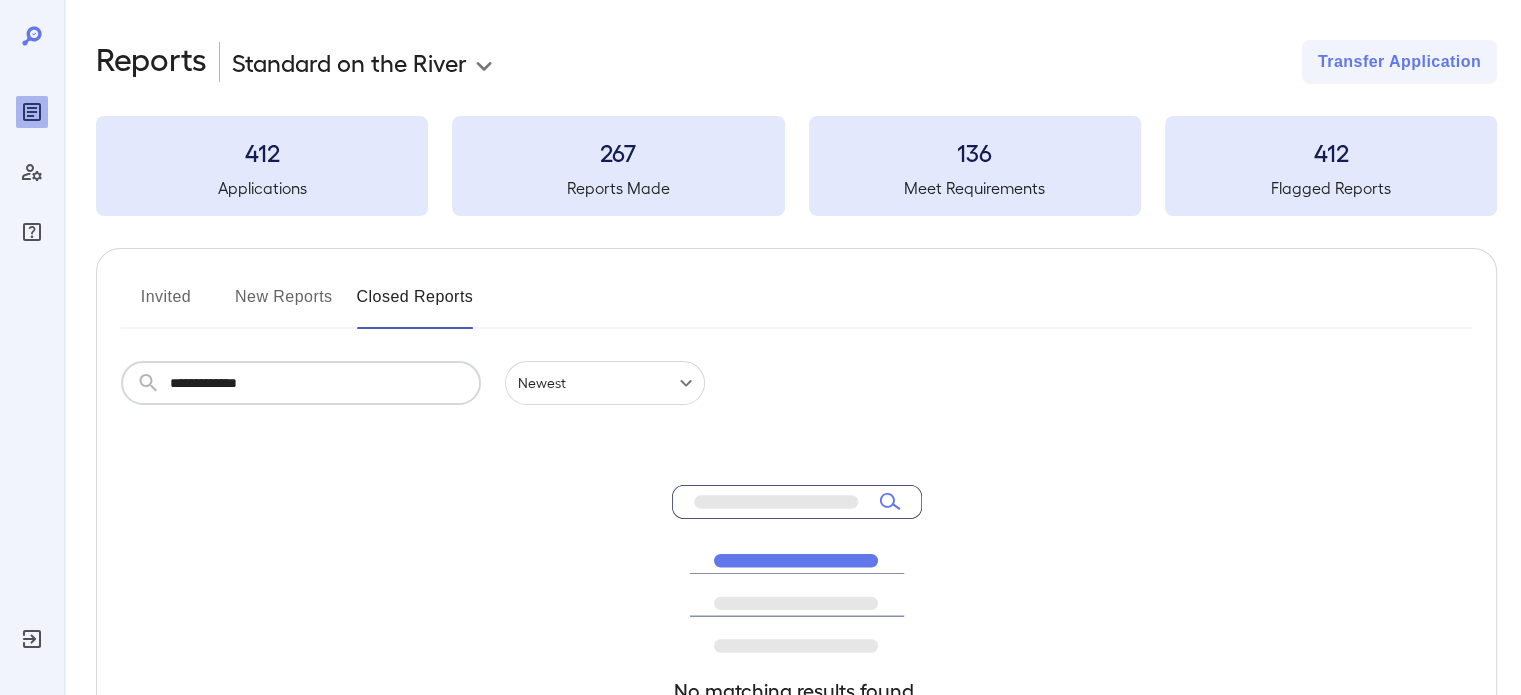 type on "******" 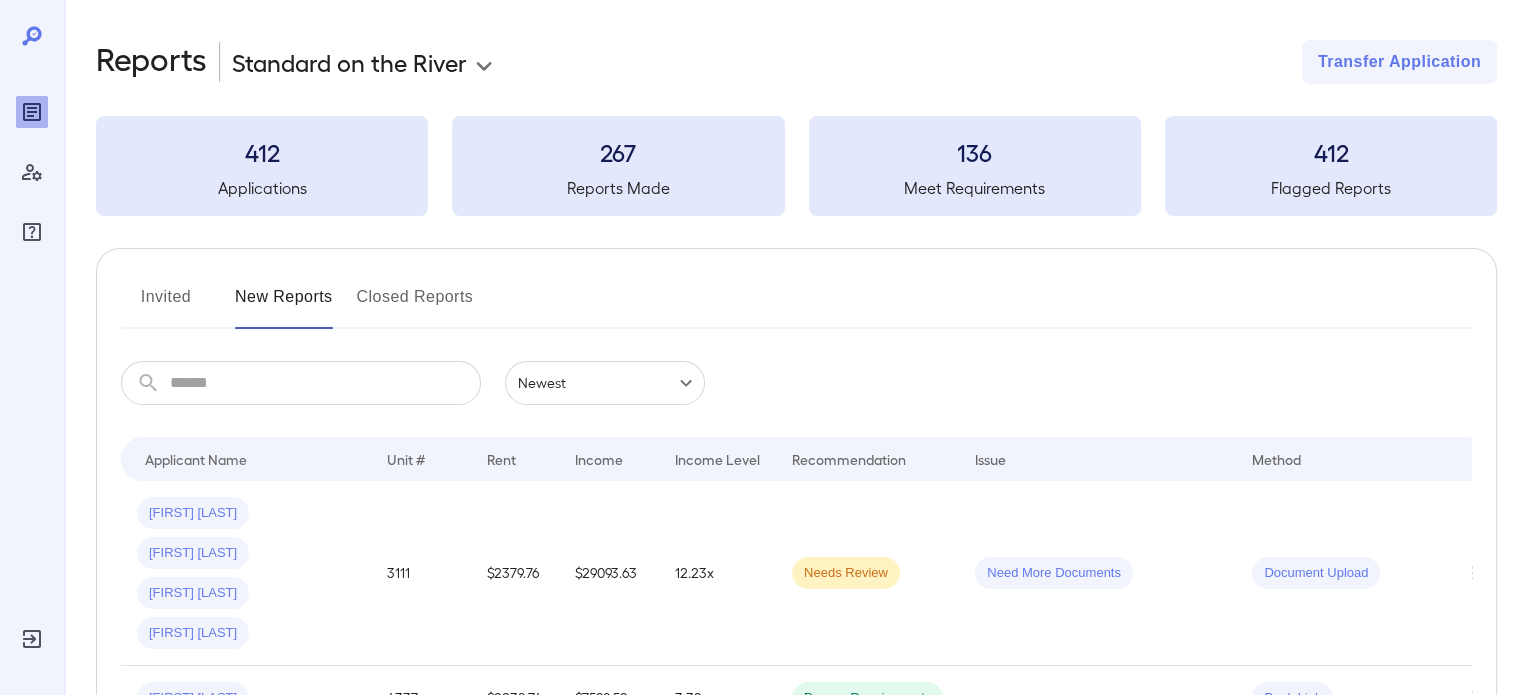 click at bounding box center (325, 383) 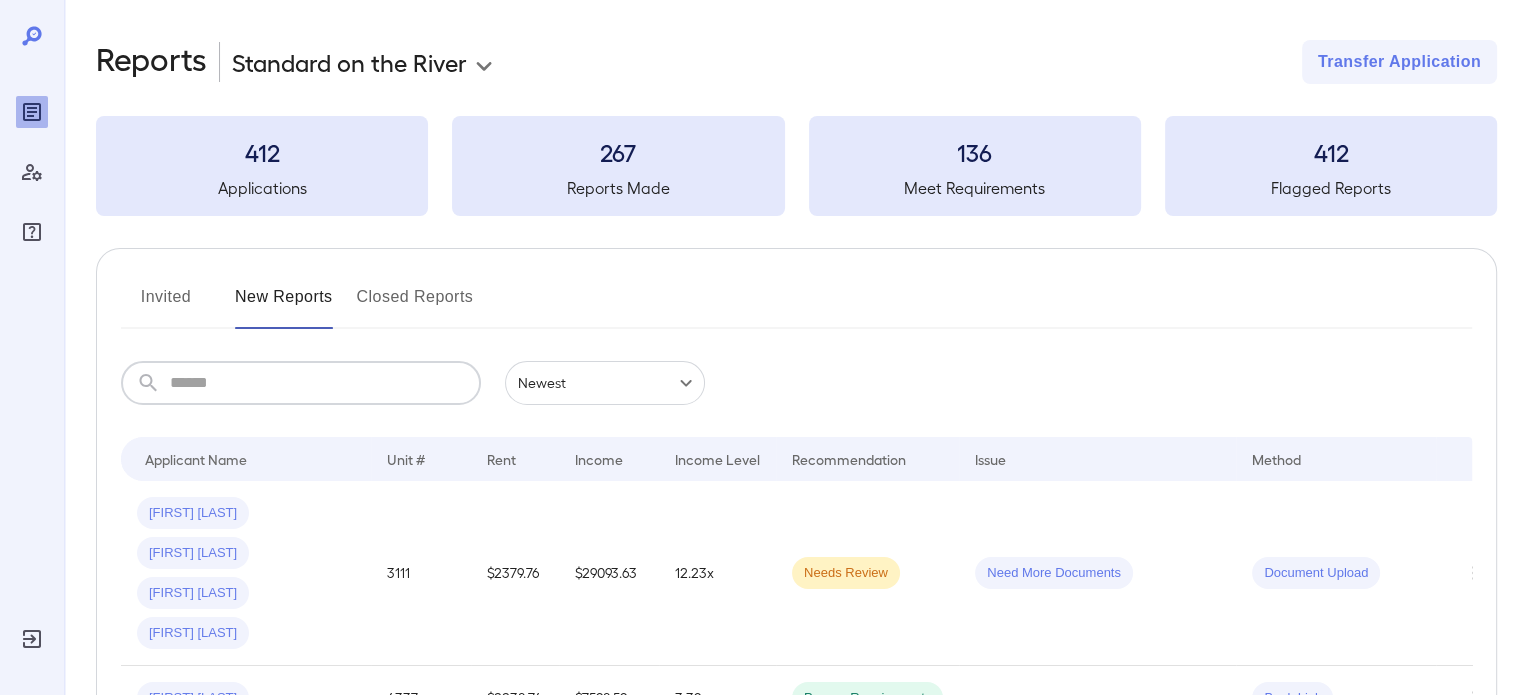 paste on "******" 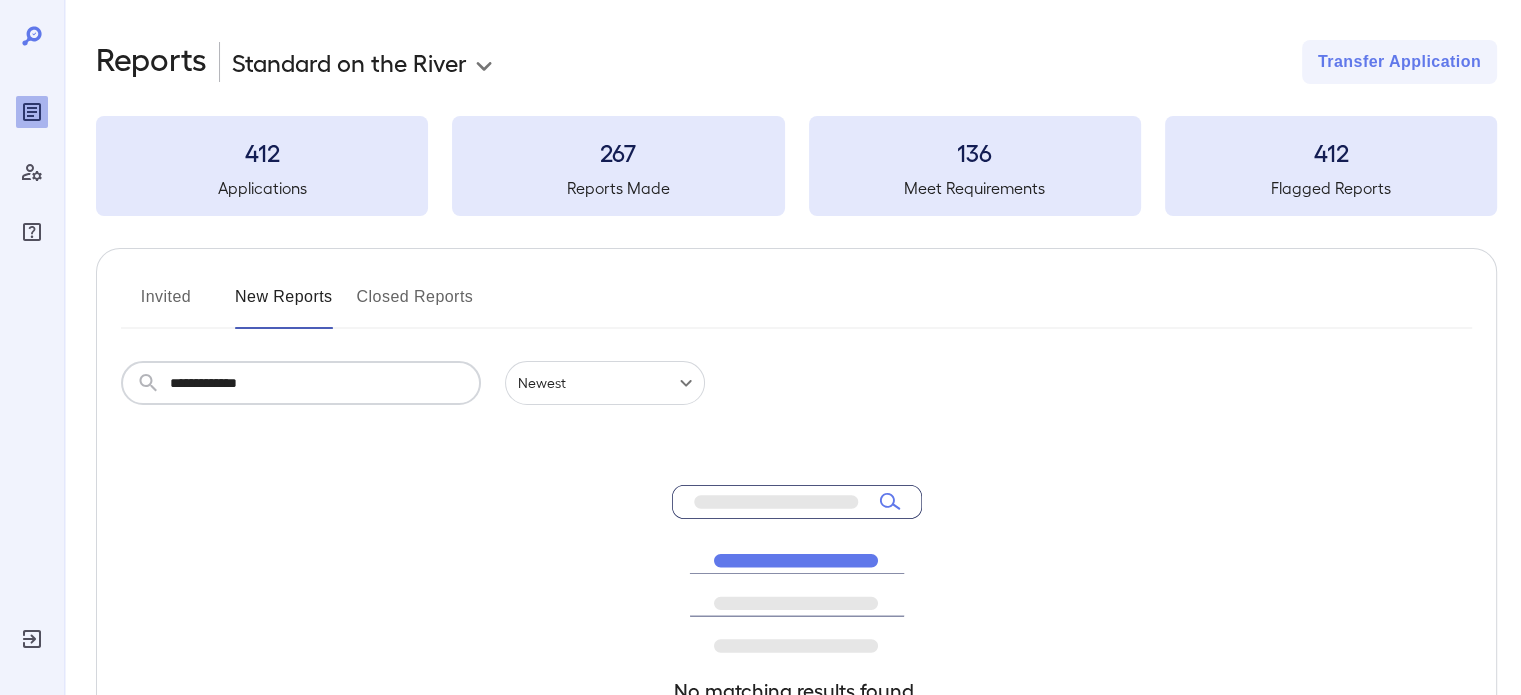 drag, startPoint x: 281, startPoint y: 385, endPoint x: 204, endPoint y: 385, distance: 77 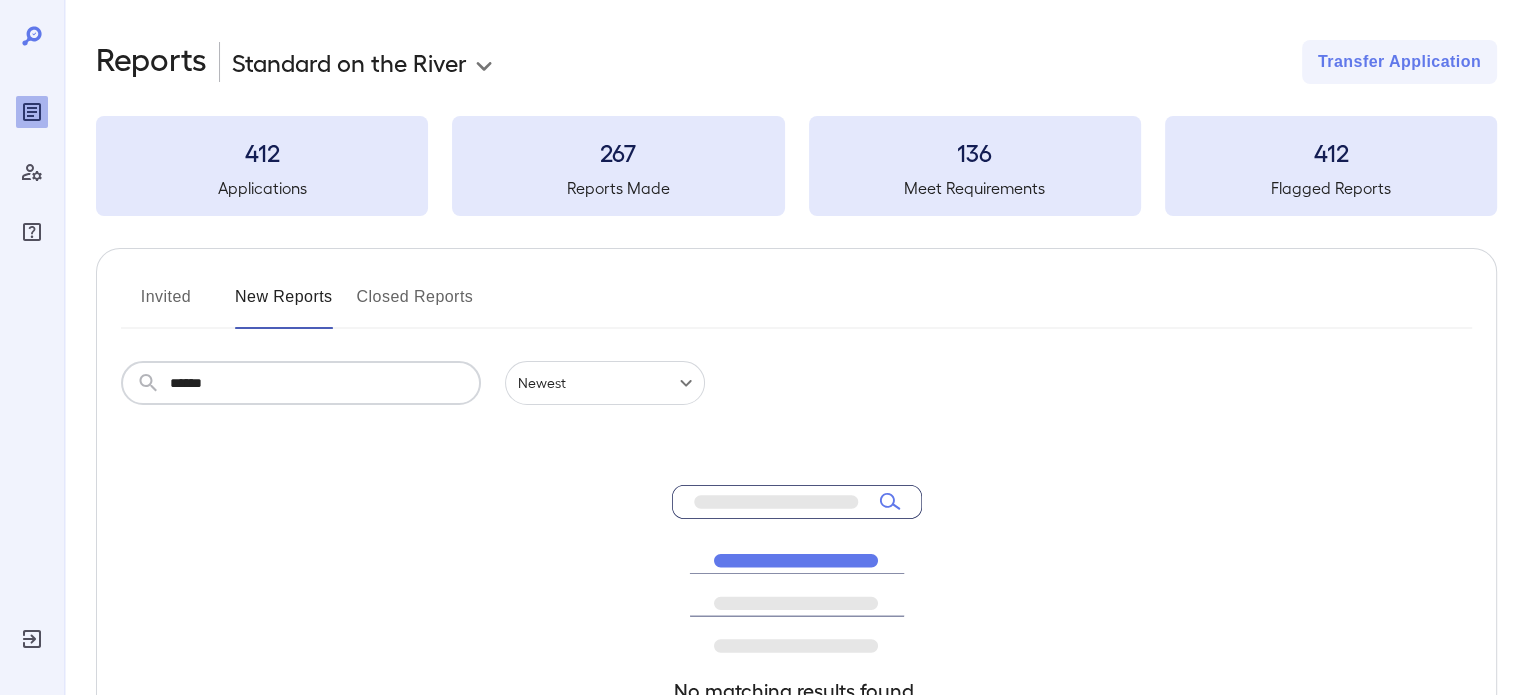 type on "*****" 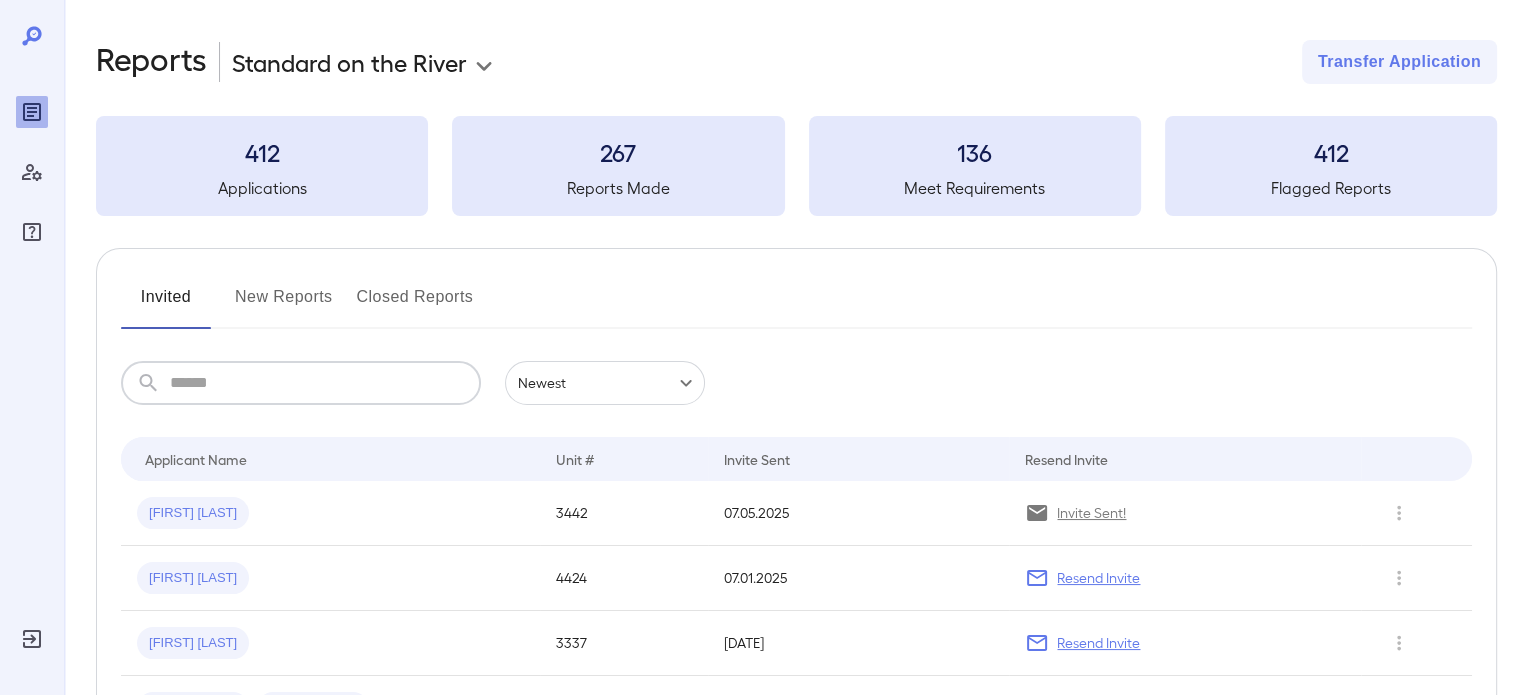 click at bounding box center (325, 383) 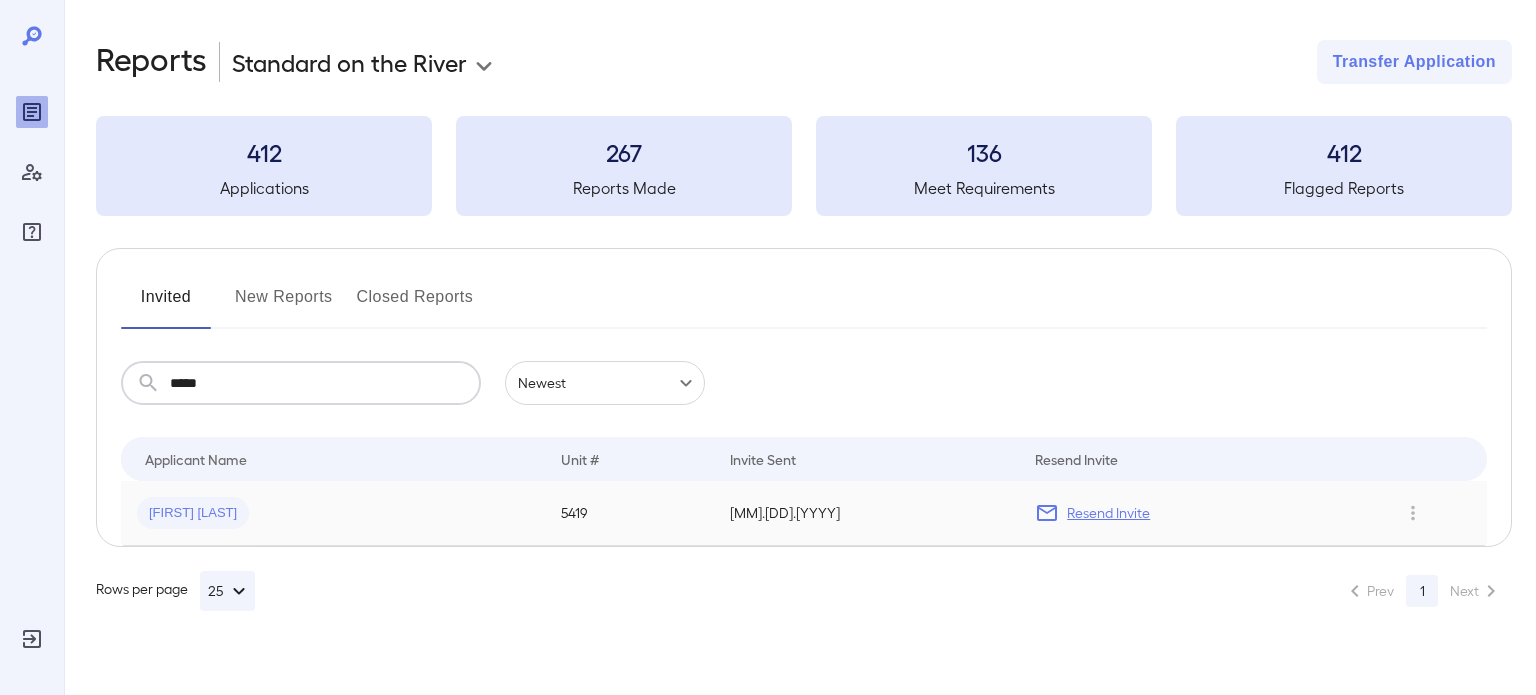 type on "*****" 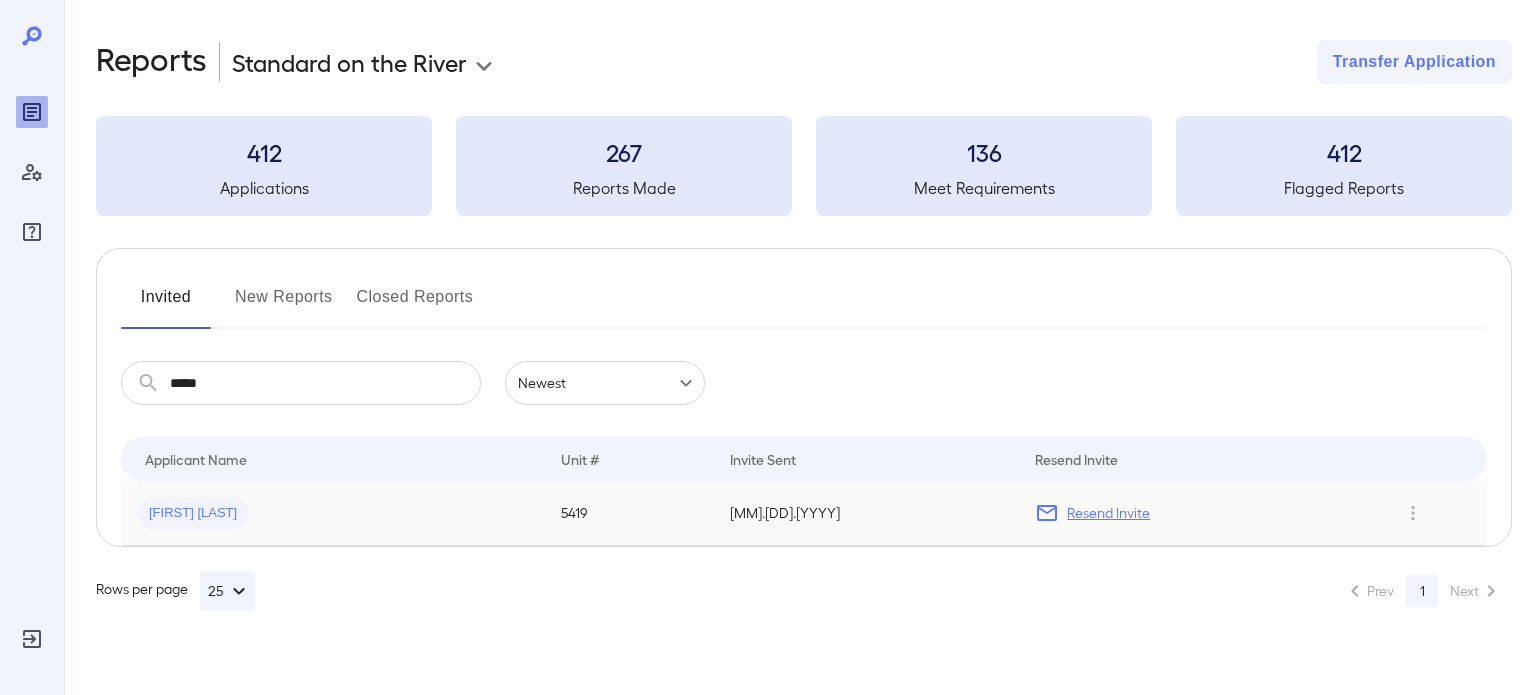 click on "Resend Invite" at bounding box center [1108, 513] 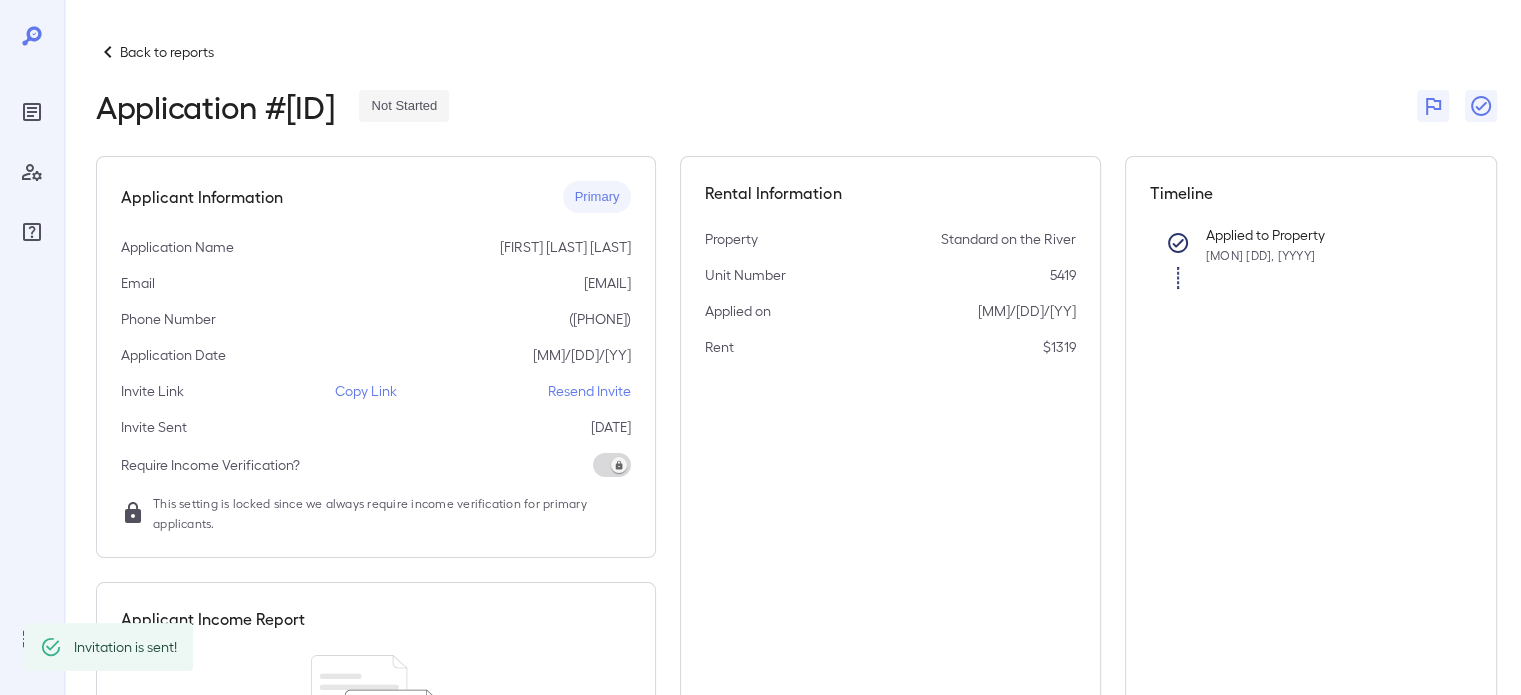 click on "Resend Invite" at bounding box center [589, 391] 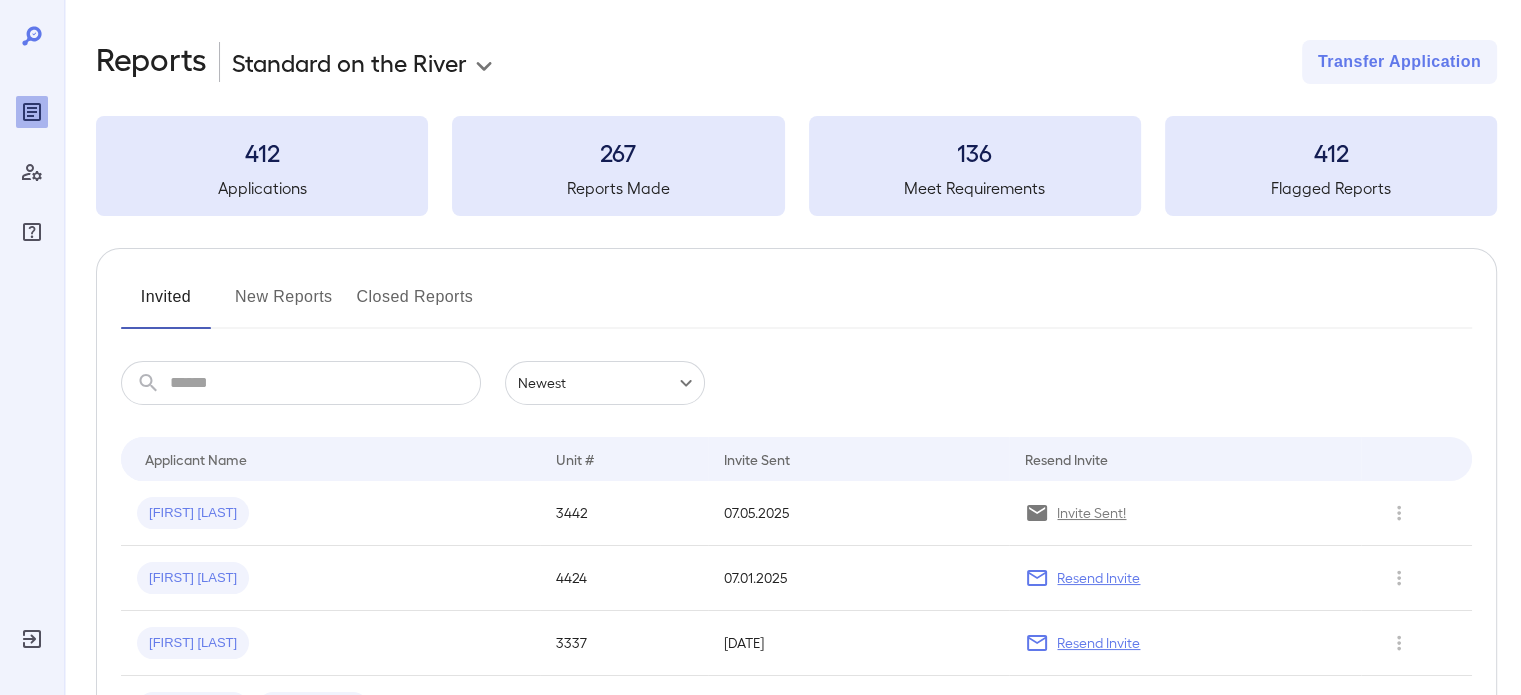 click on "New Reports" at bounding box center [284, 305] 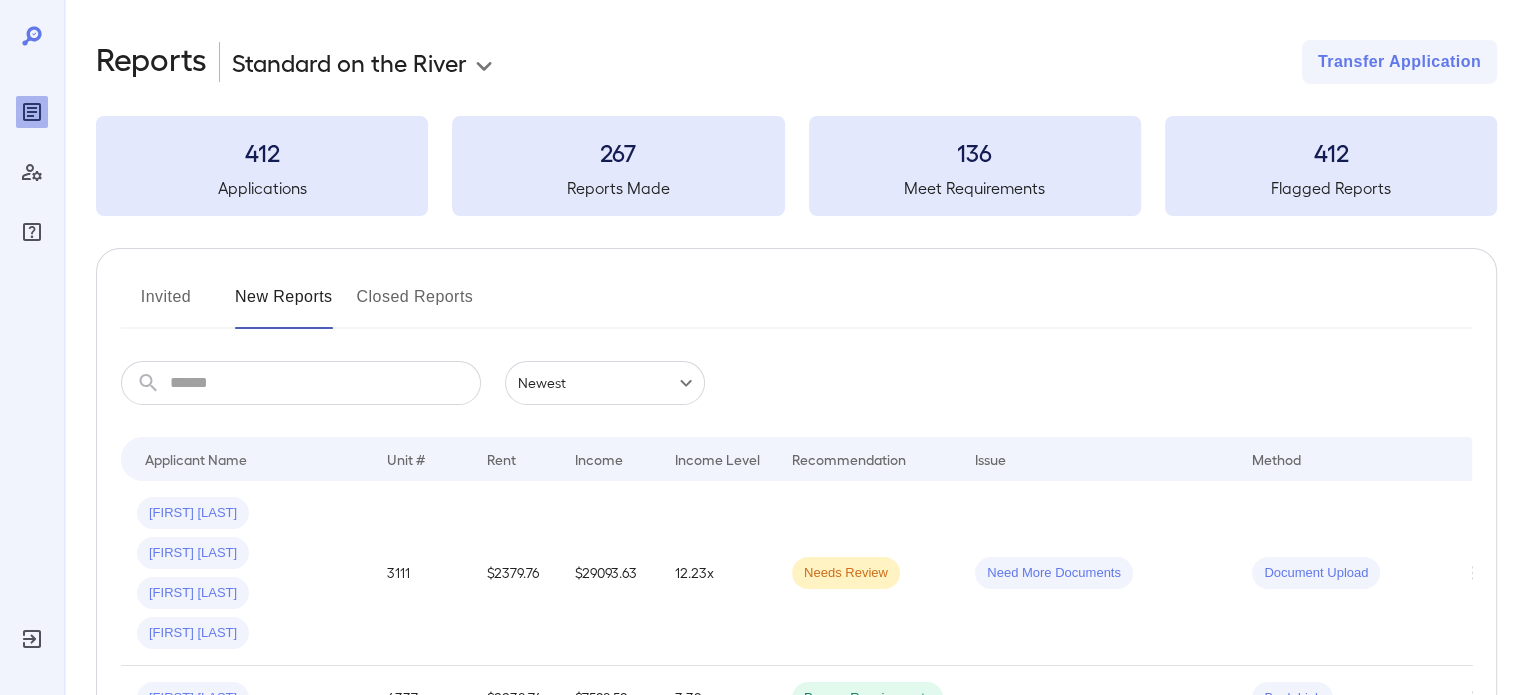 click at bounding box center (325, 383) 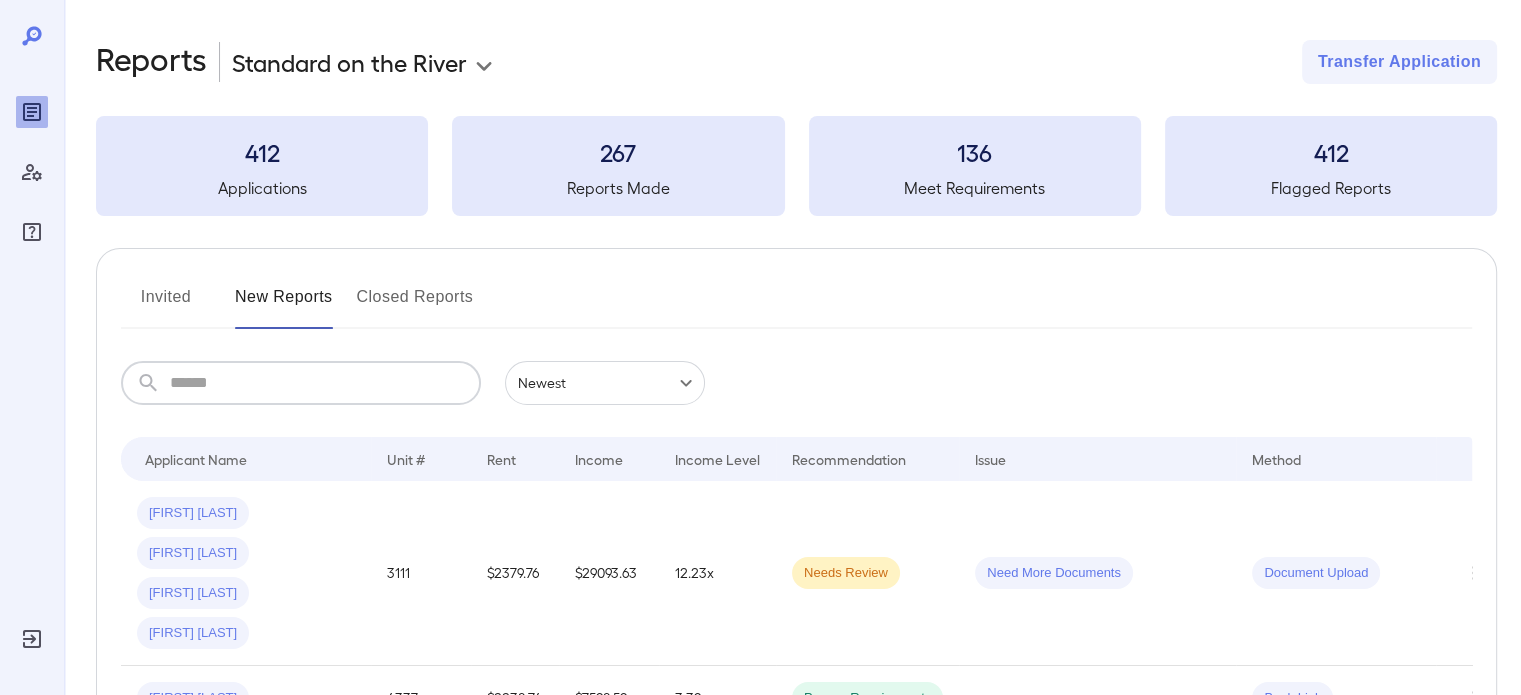 scroll, scrollTop: 100, scrollLeft: 0, axis: vertical 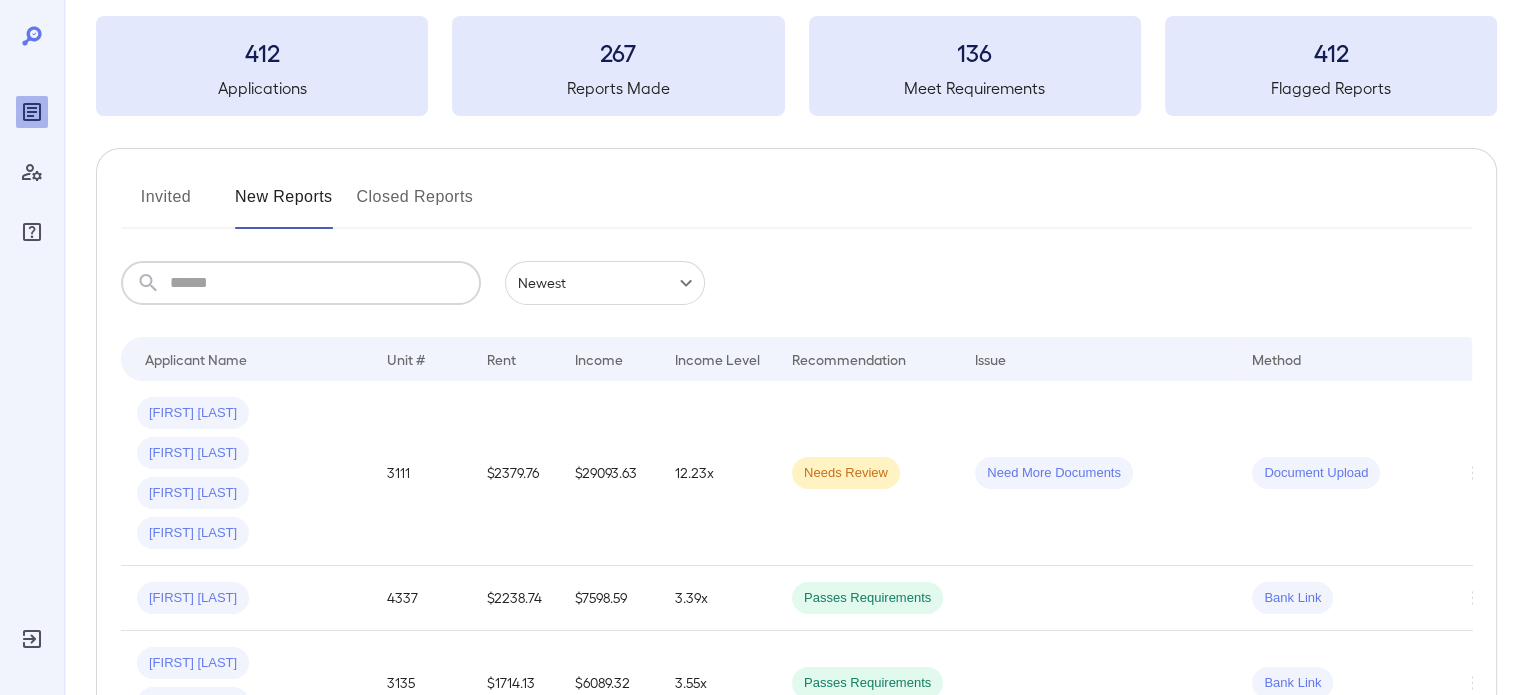 click at bounding box center [325, 283] 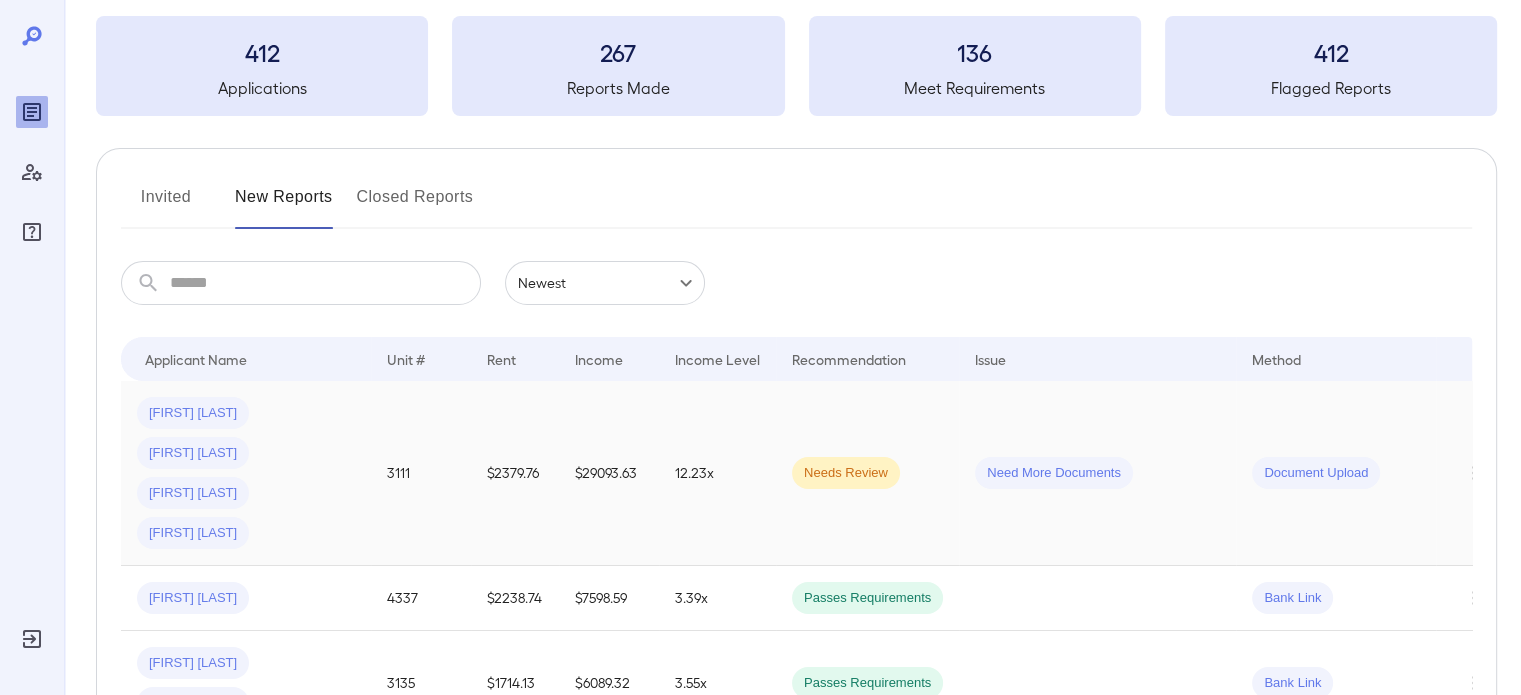 click on "3111" at bounding box center [421, 473] 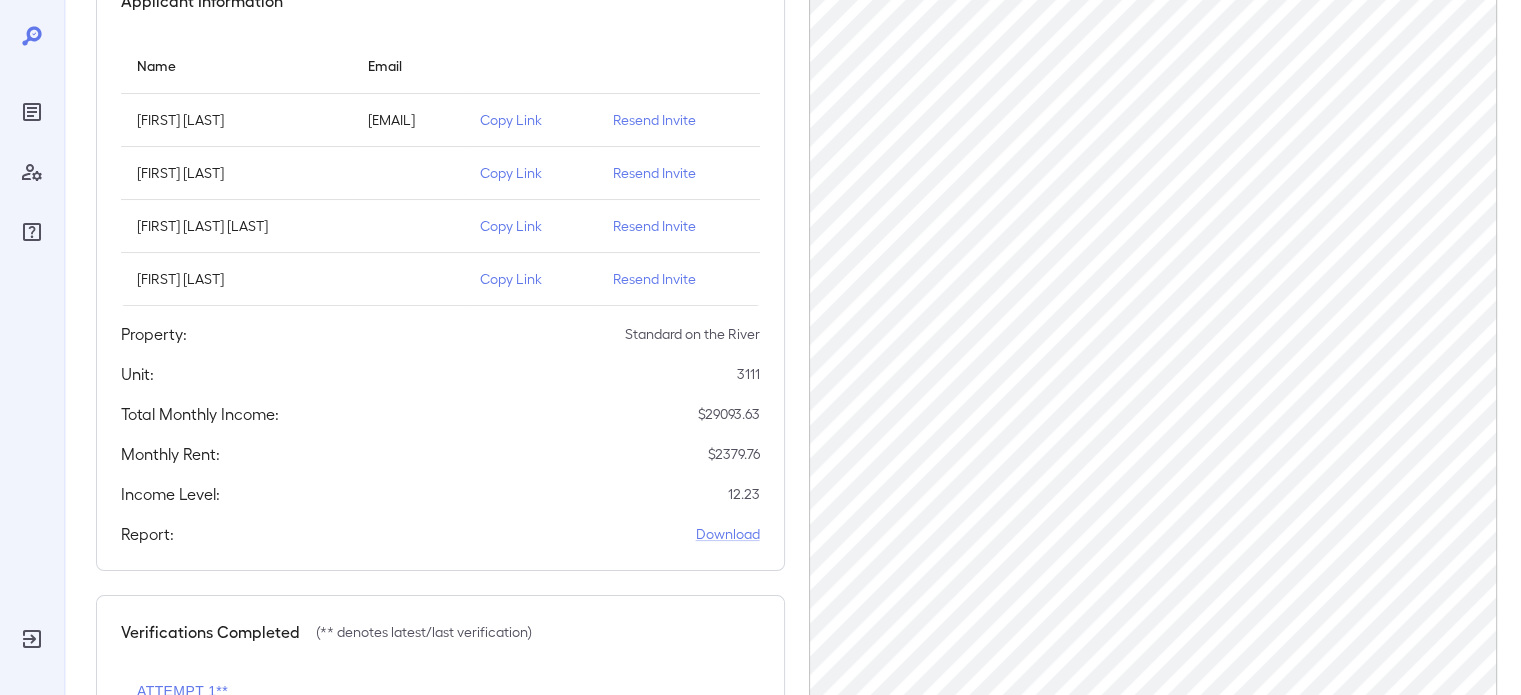 scroll, scrollTop: 200, scrollLeft: 0, axis: vertical 